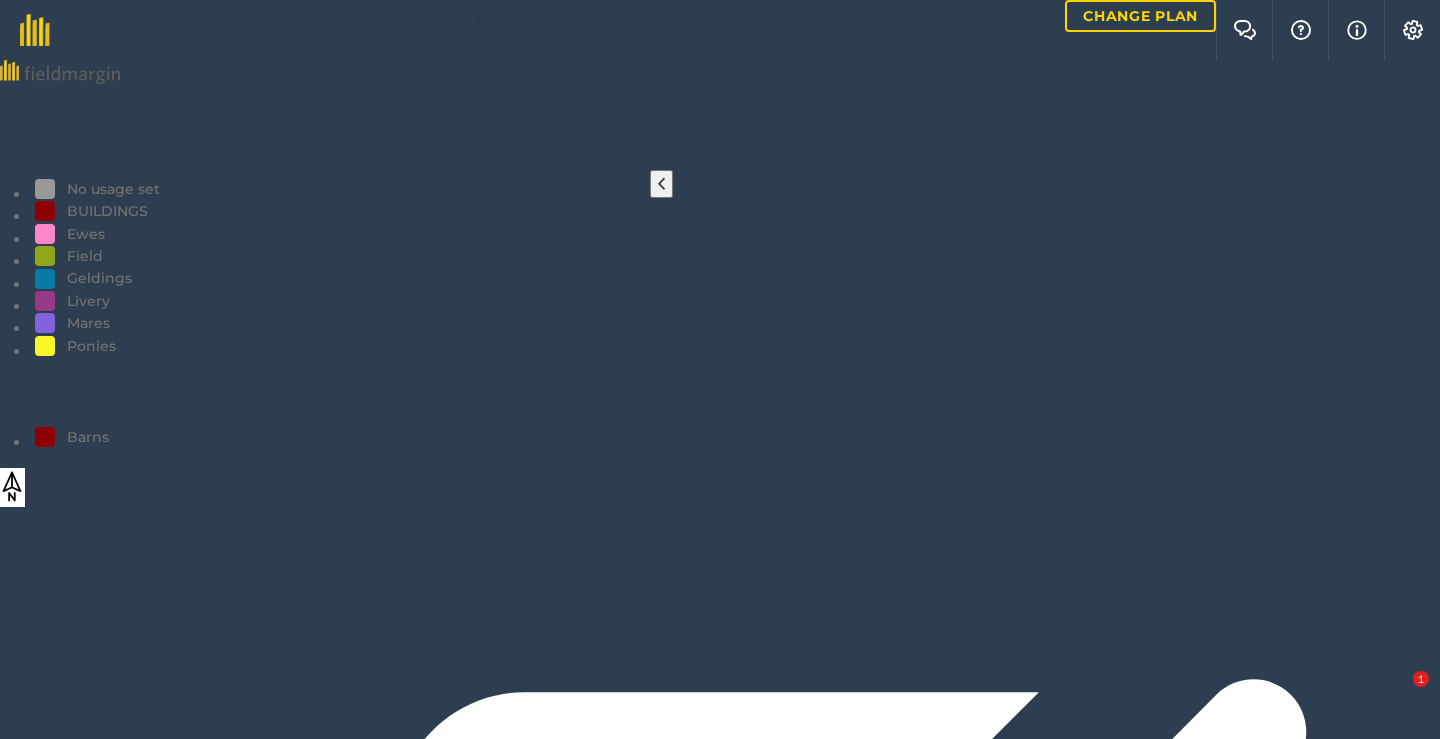 scroll, scrollTop: 0, scrollLeft: 0, axis: both 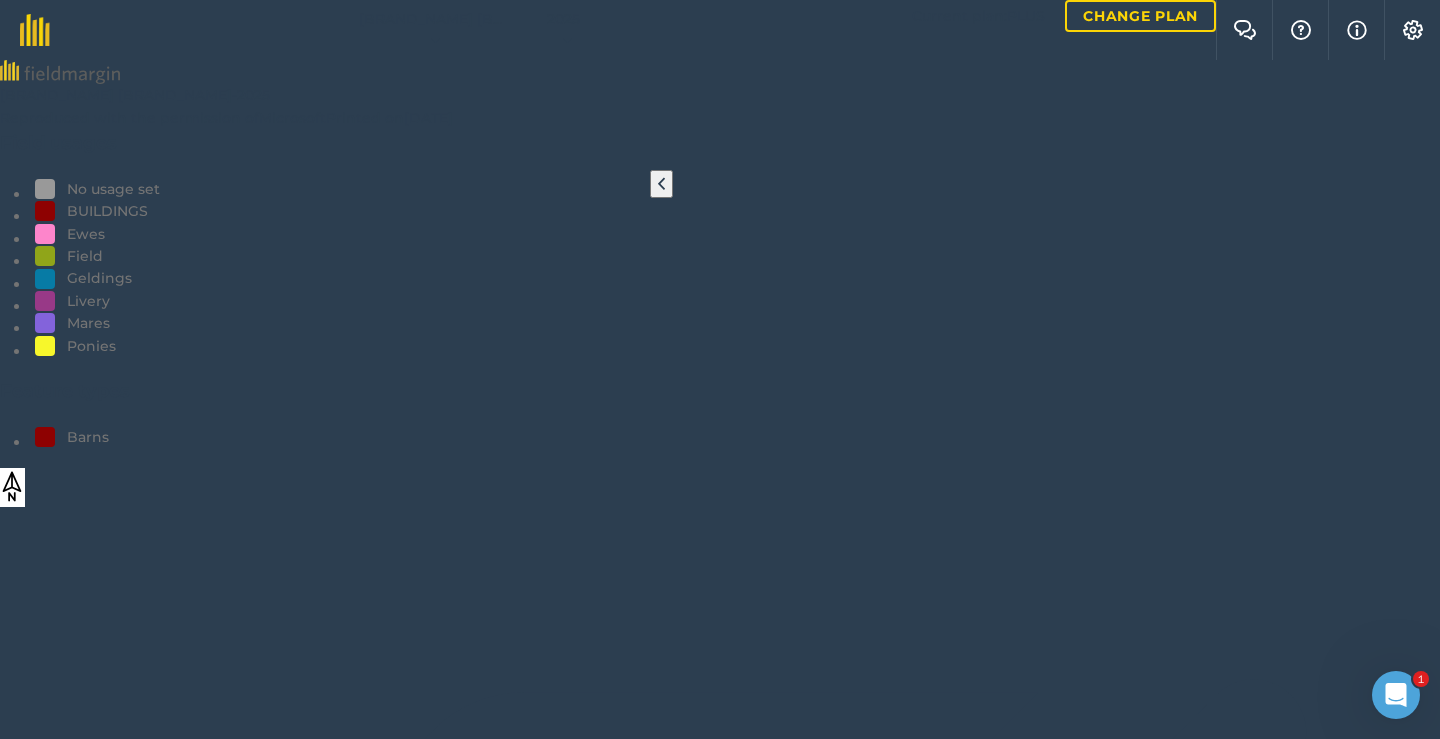 click on "EDIT" at bounding box center [16, 12625] 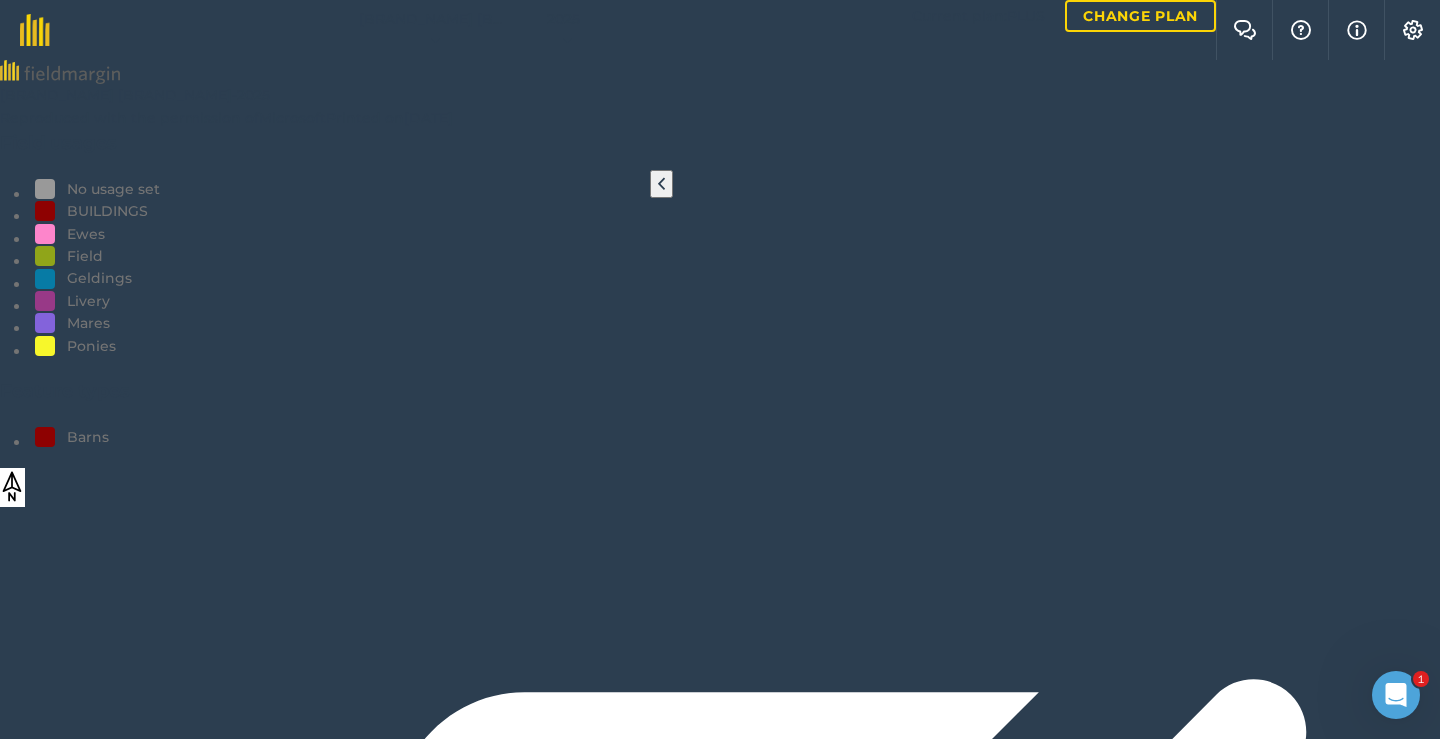 click at bounding box center [28, 2102] 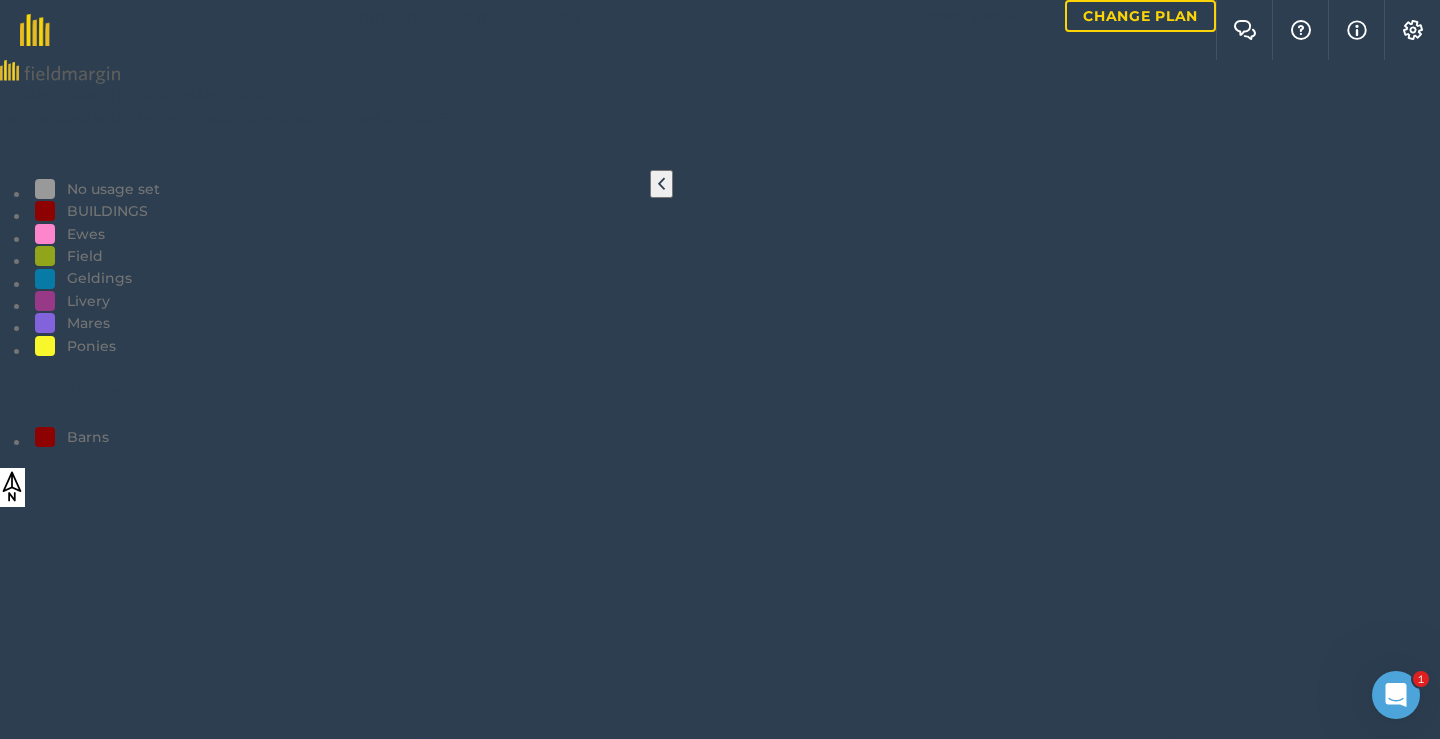 click at bounding box center [1255, 12612] 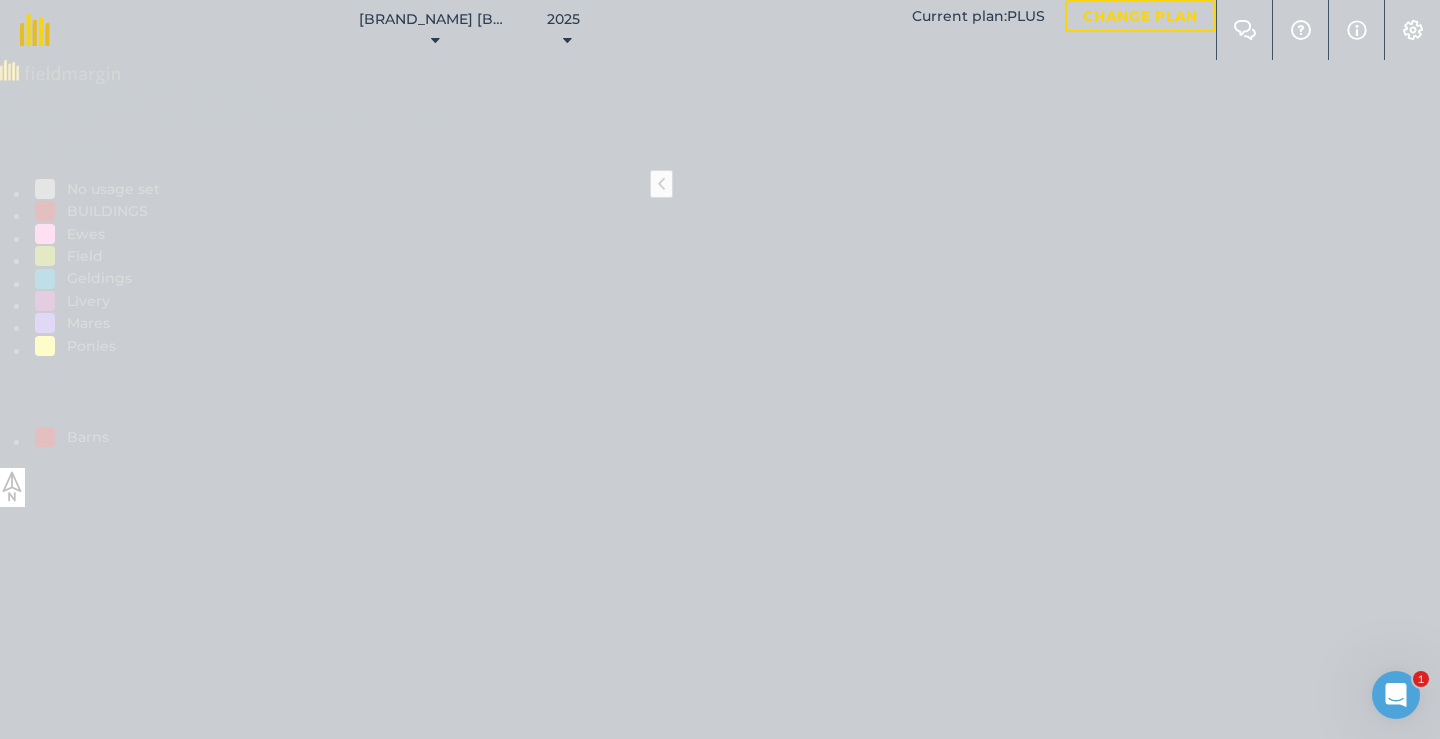 click on "Area" at bounding box center [59, 12892] 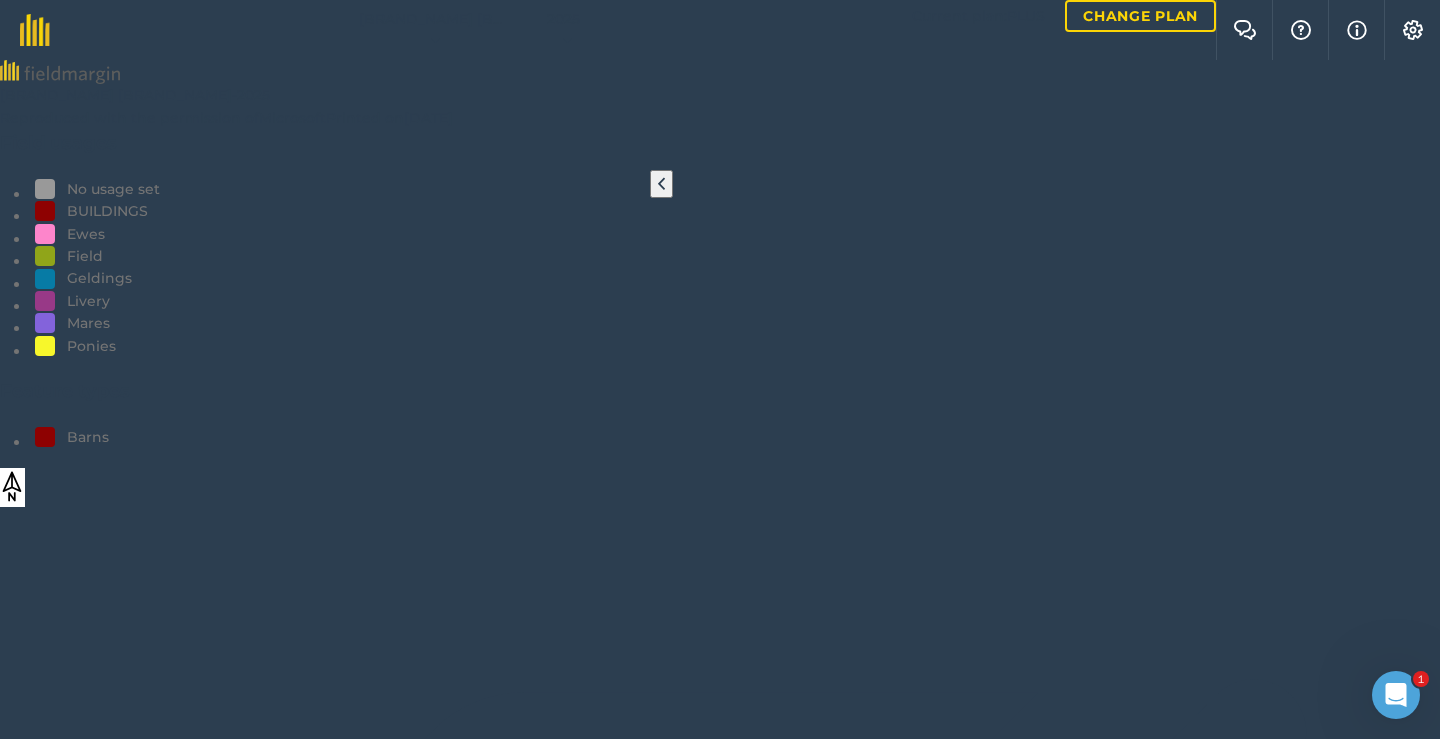 click at bounding box center [110, 12902] 